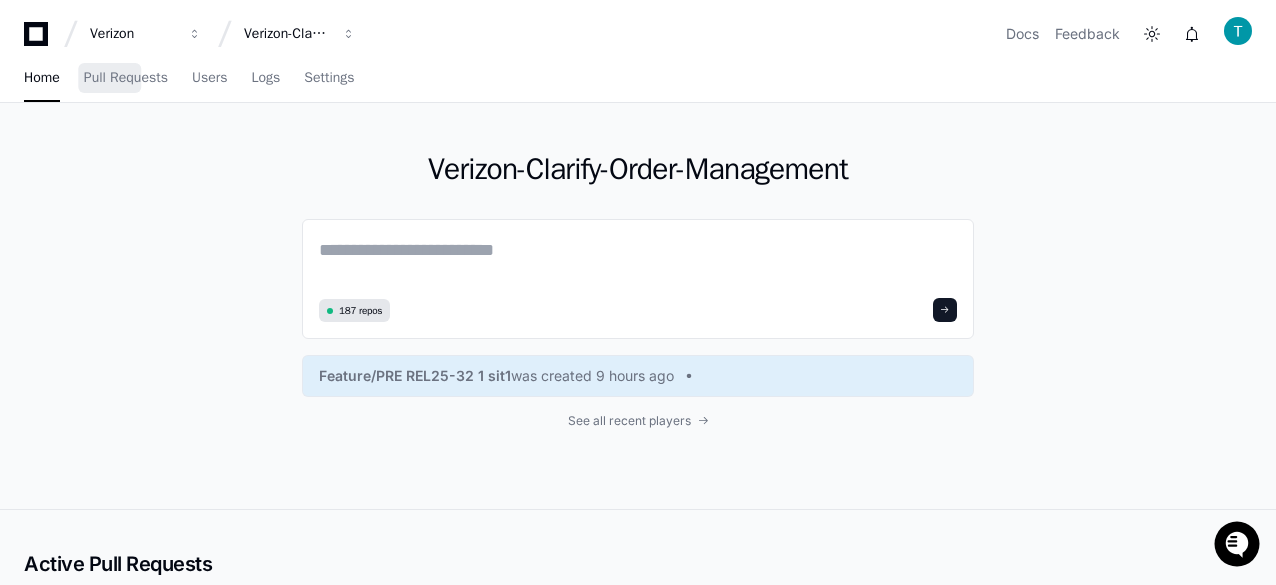 scroll, scrollTop: 0, scrollLeft: 0, axis: both 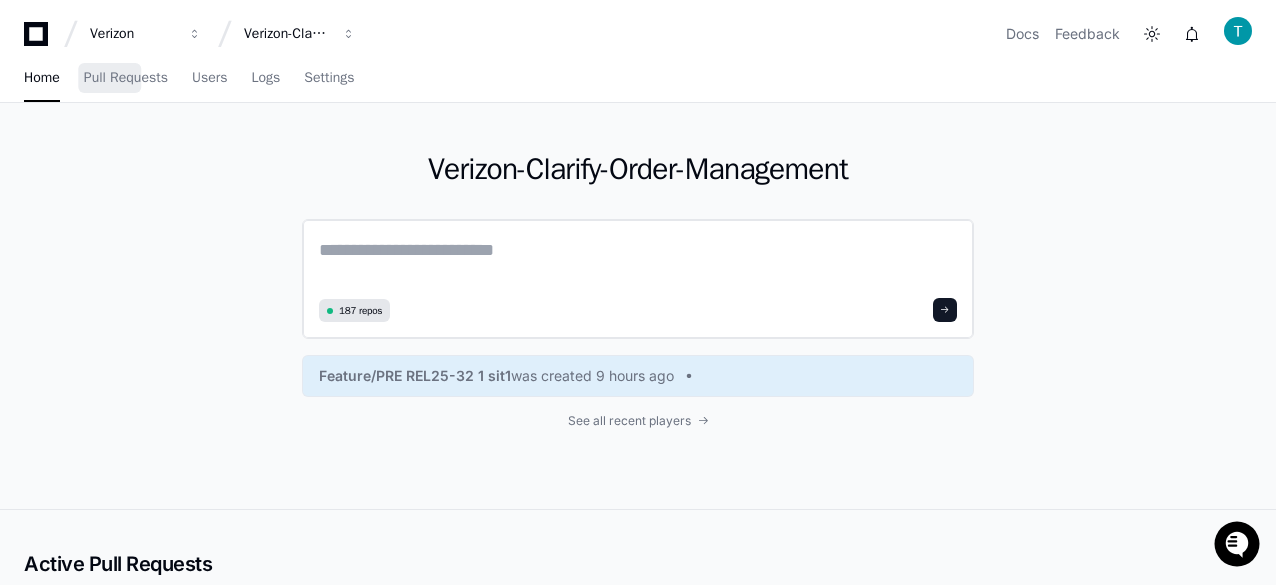 click 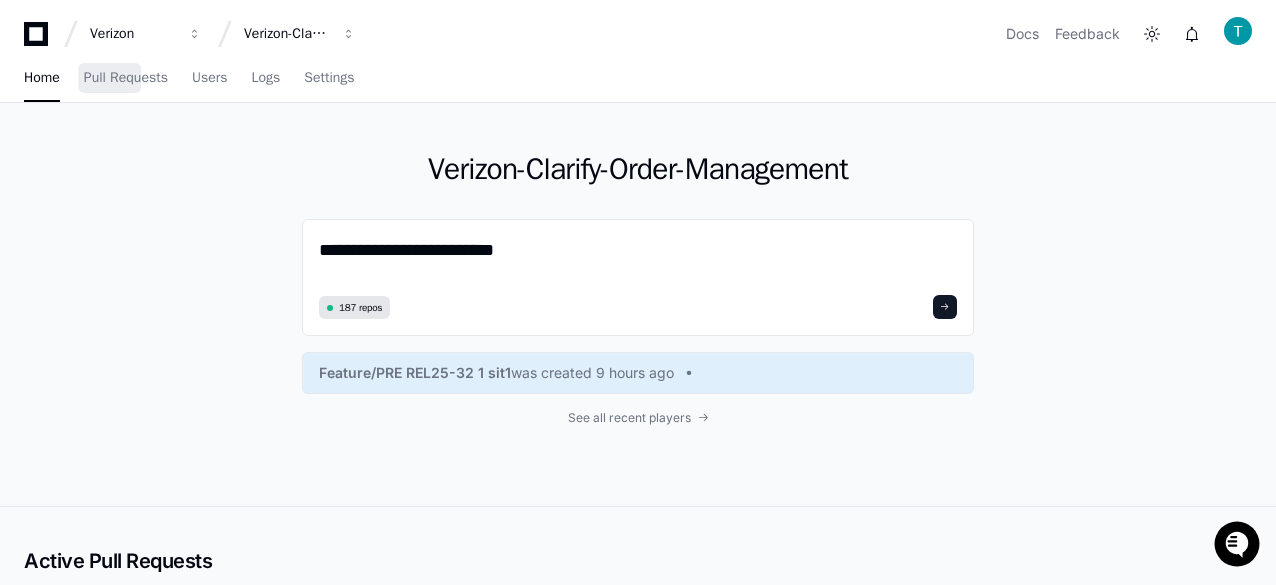 drag, startPoint x: 544, startPoint y: 251, endPoint x: 285, endPoint y: 252, distance: 259.00192 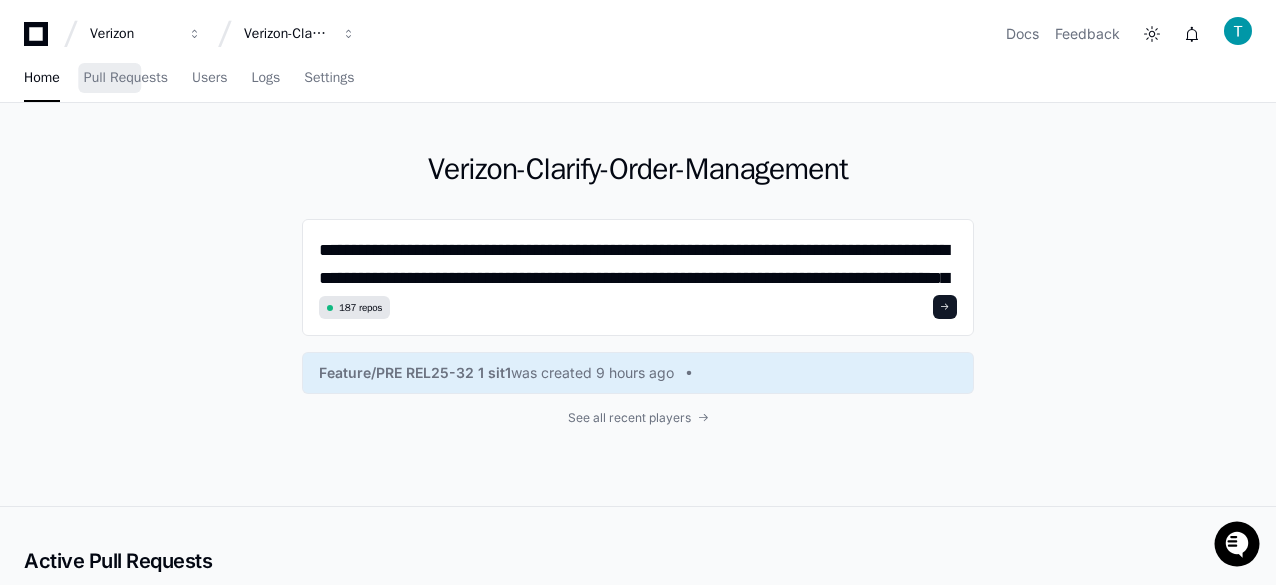 scroll, scrollTop: 0, scrollLeft: 0, axis: both 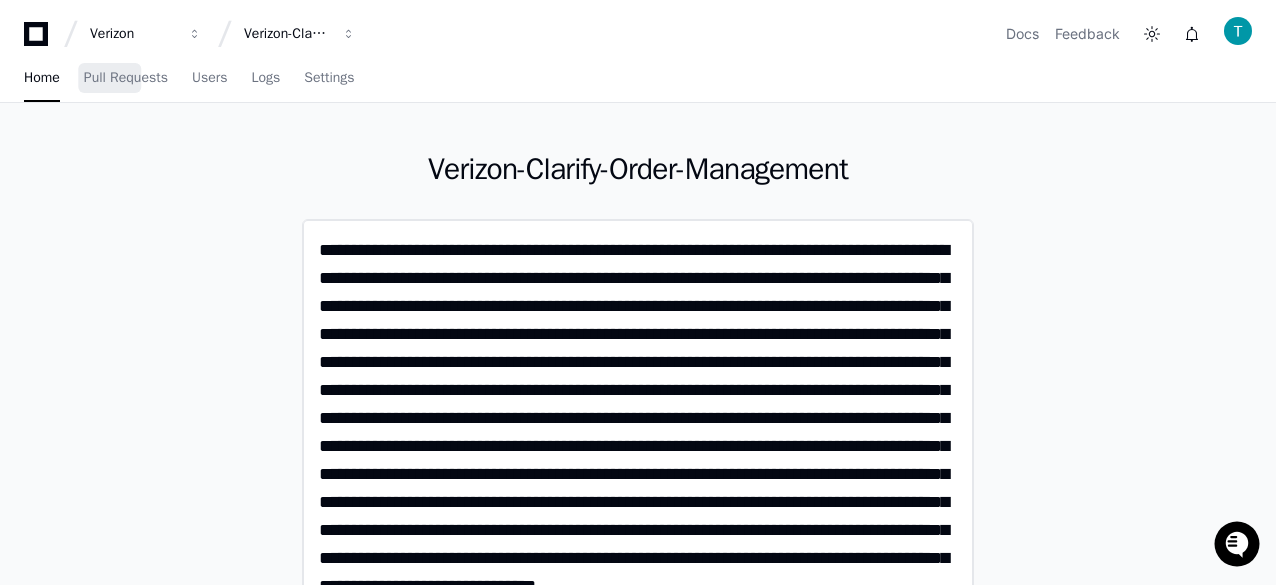 click 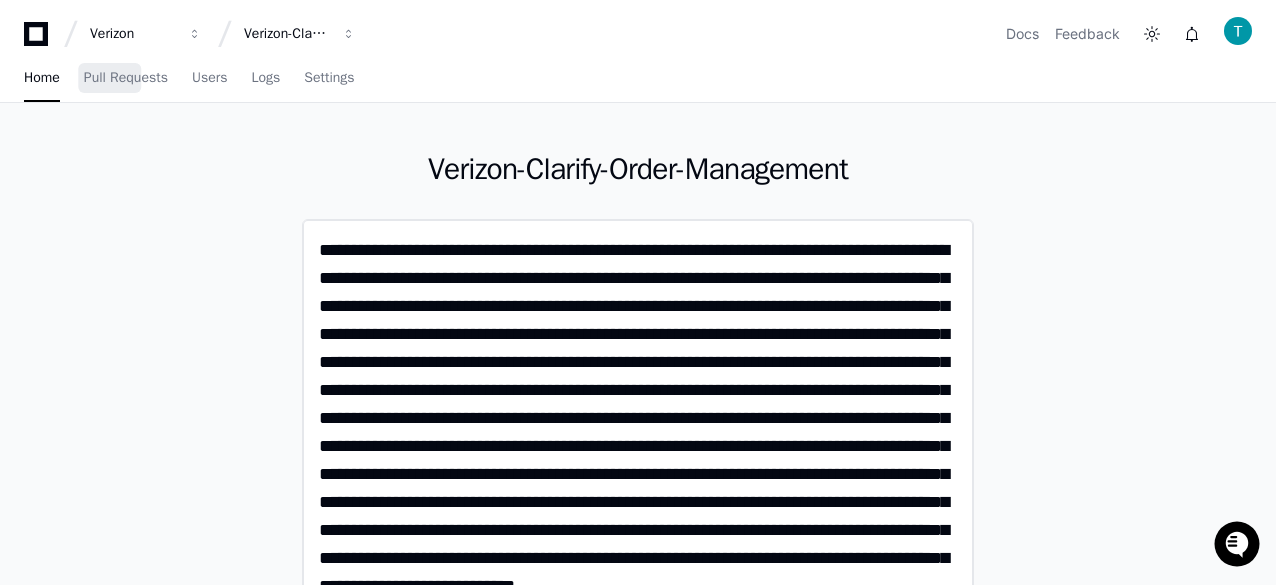 click 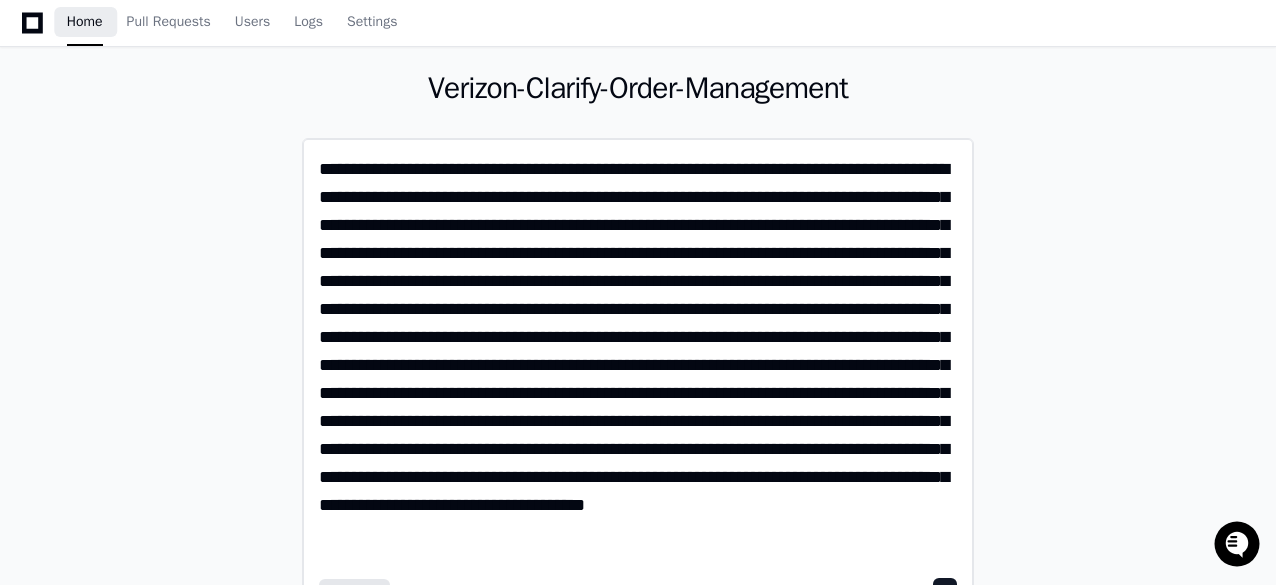 scroll, scrollTop: 100, scrollLeft: 0, axis: vertical 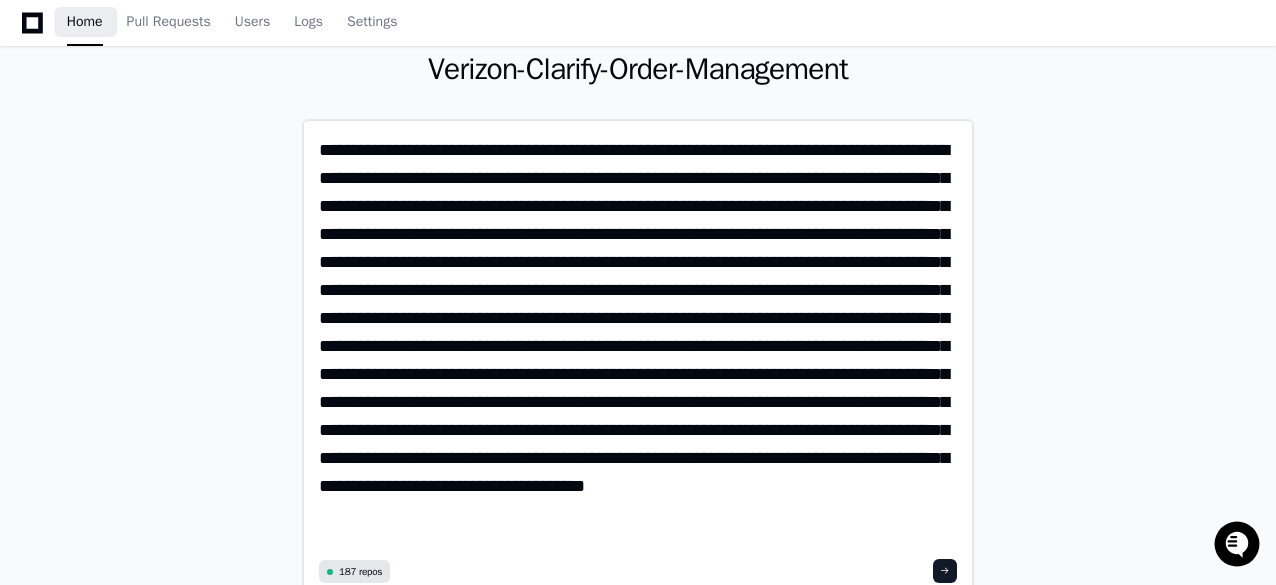click 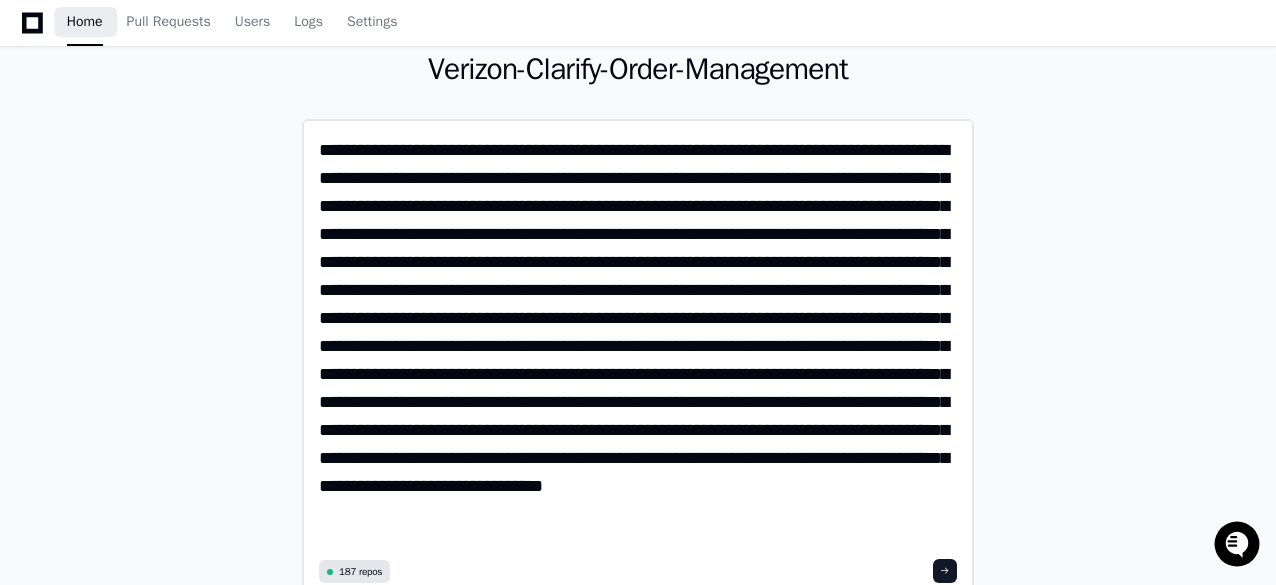 click 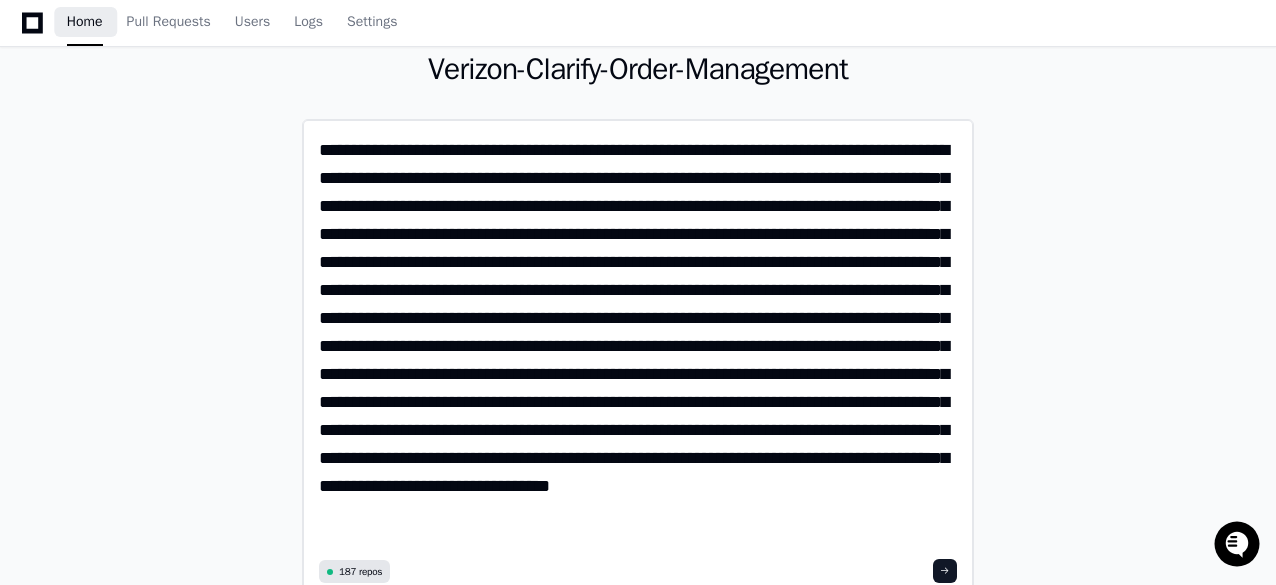 click 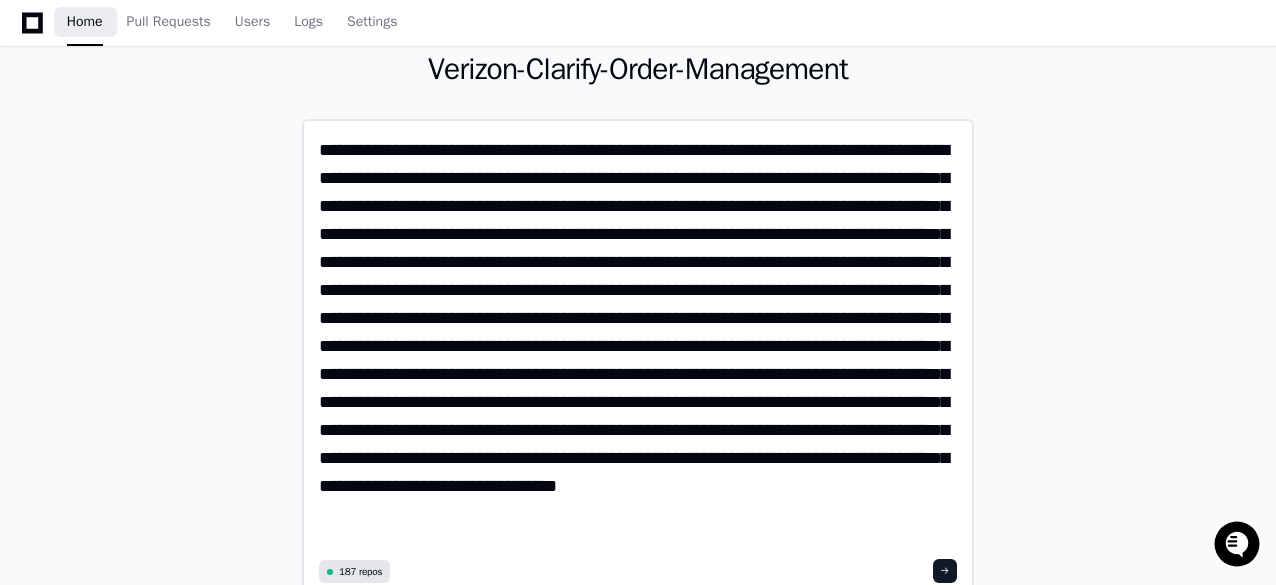 click 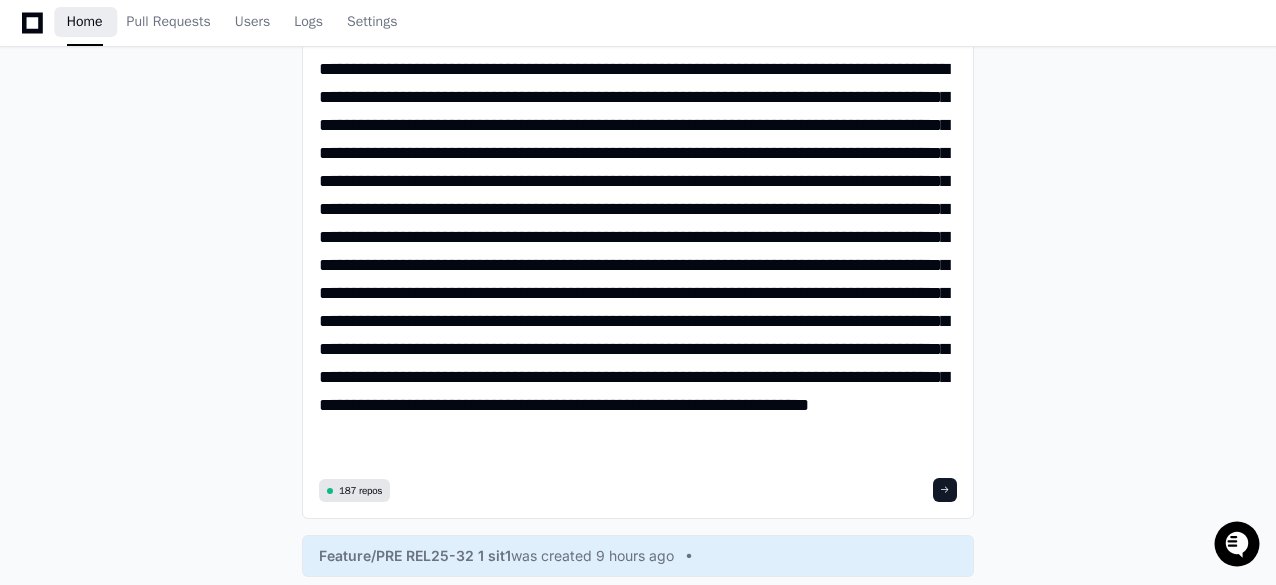 scroll, scrollTop: 200, scrollLeft: 0, axis: vertical 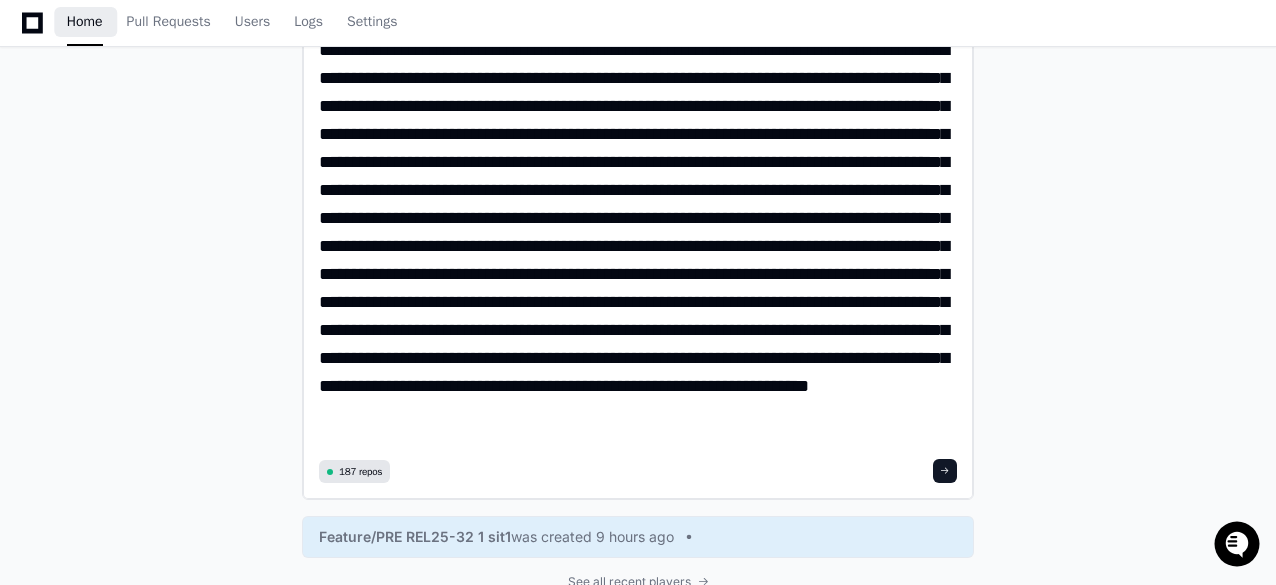 click 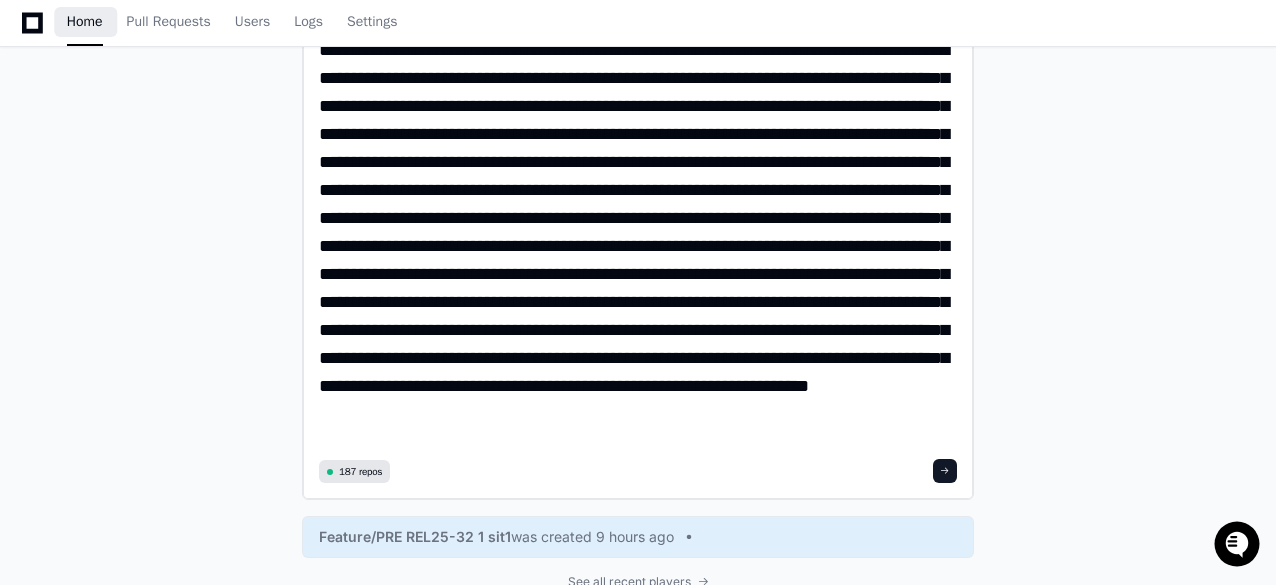click 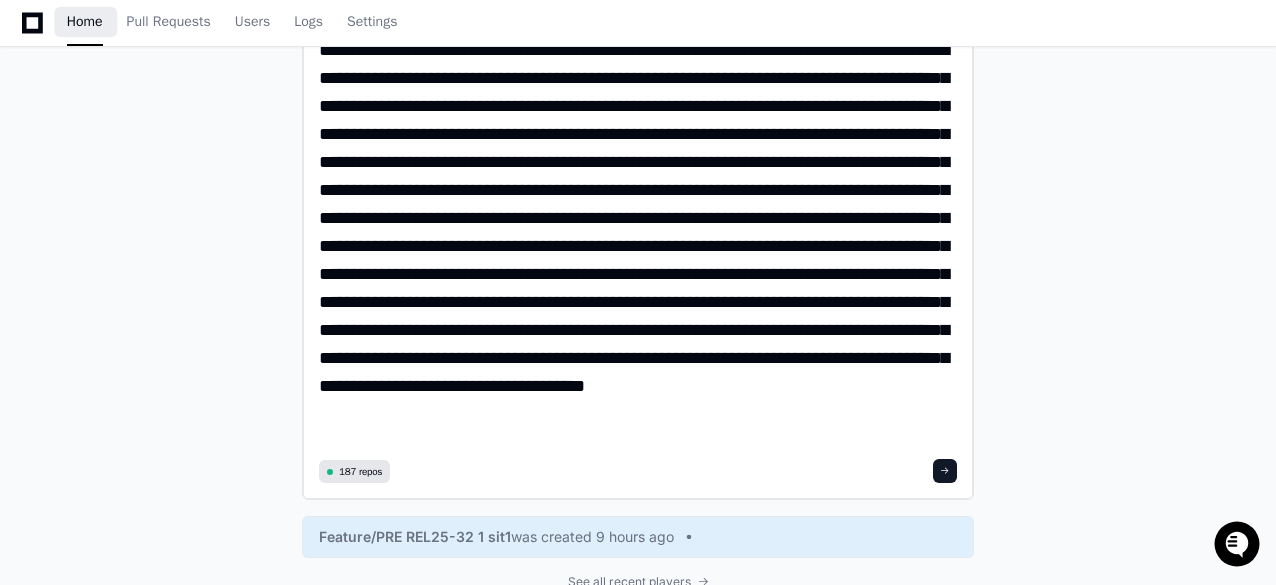 click 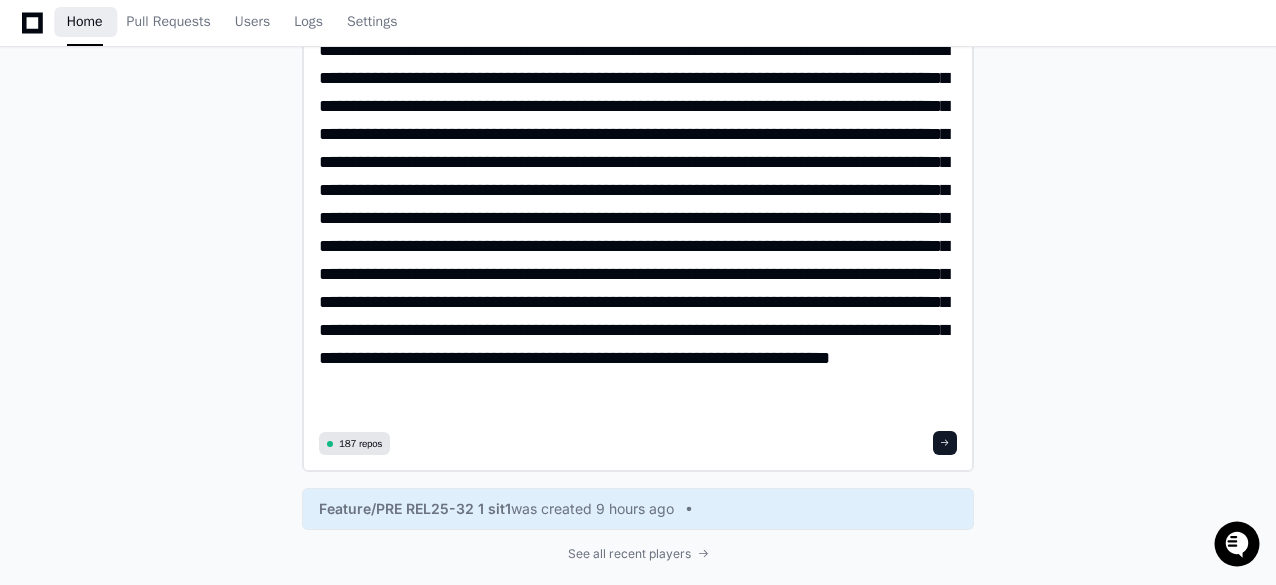 click 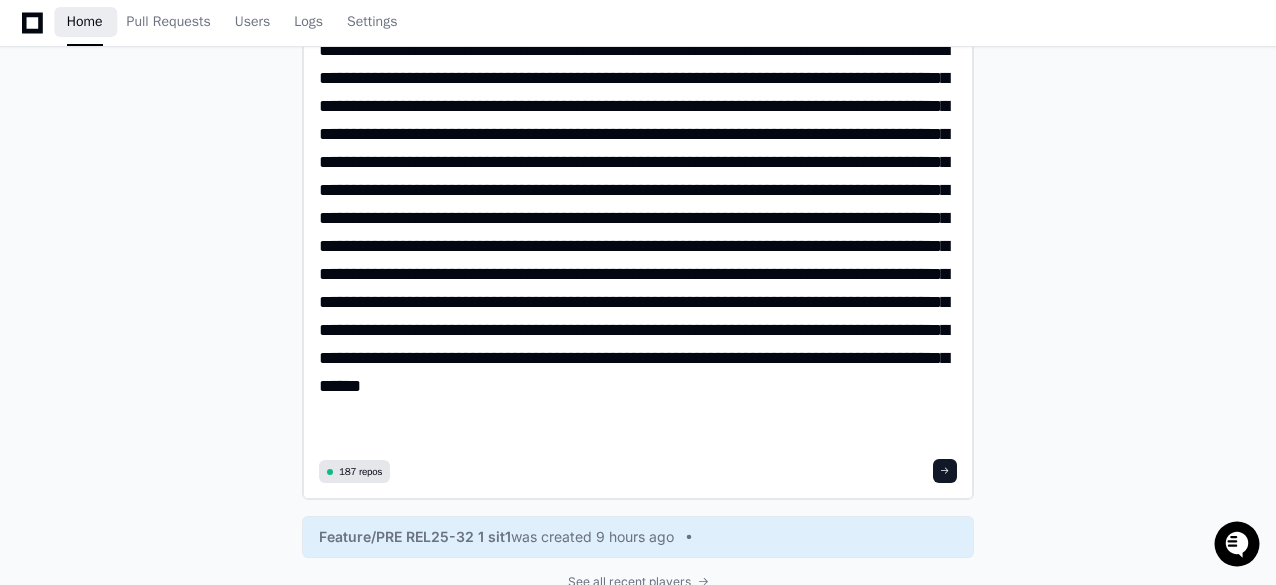 click 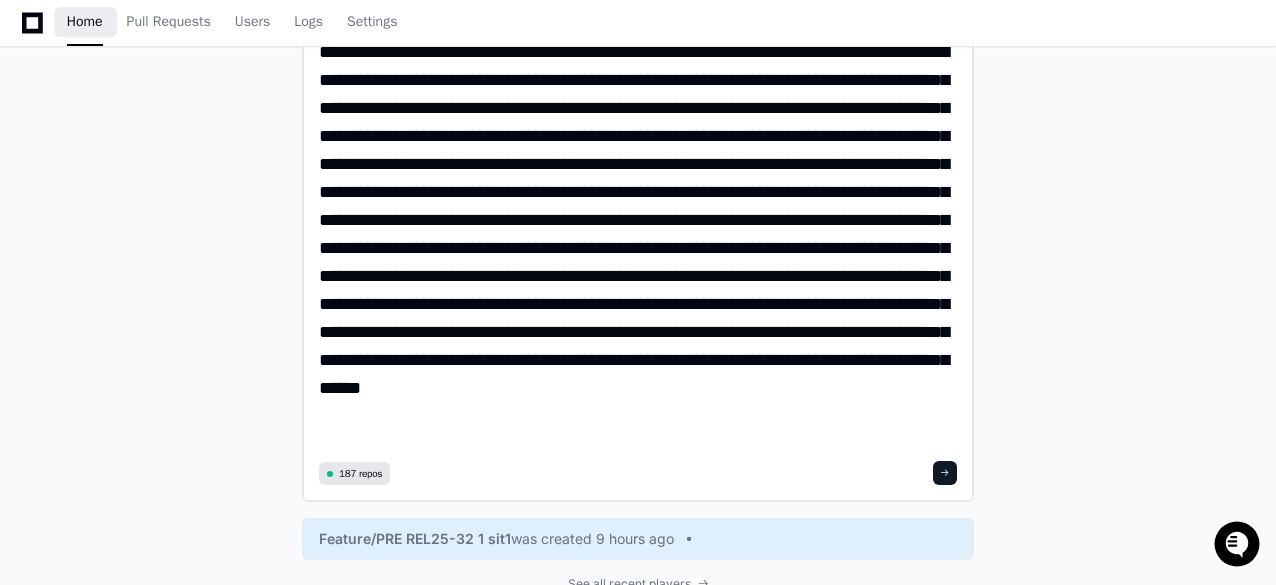 scroll, scrollTop: 100, scrollLeft: 0, axis: vertical 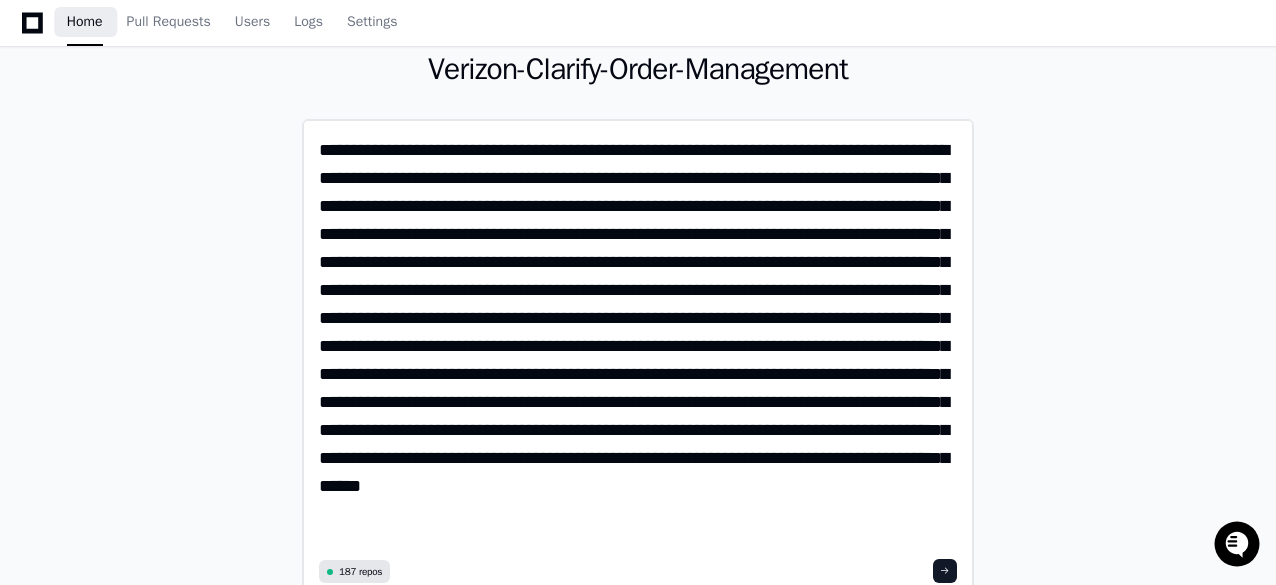 click 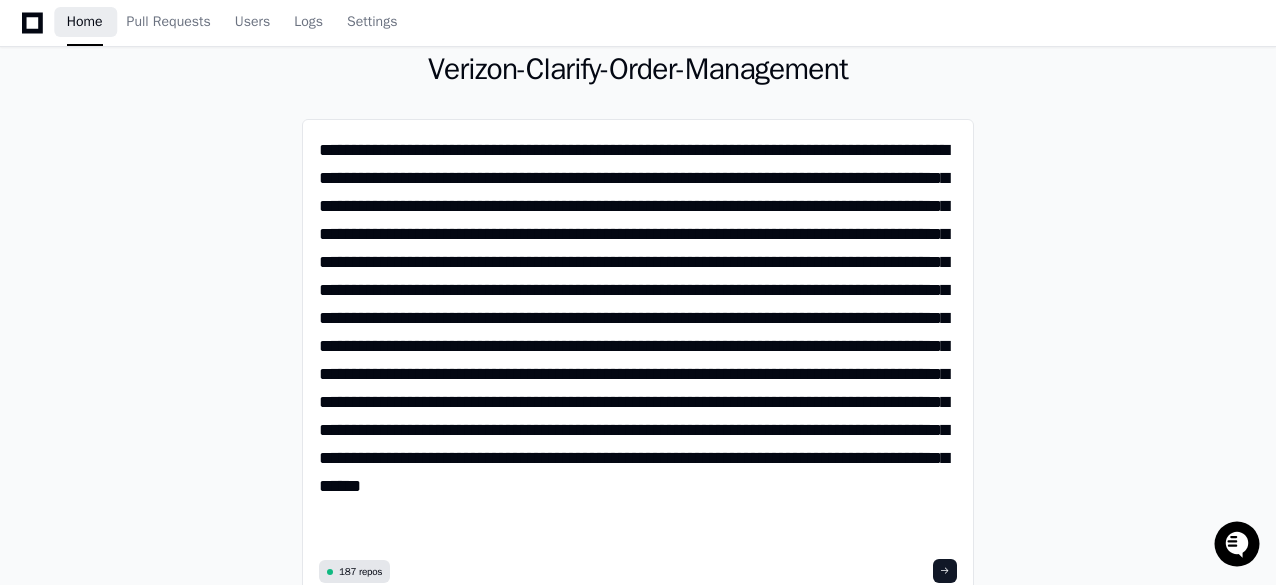 drag, startPoint x: 474, startPoint y: 509, endPoint x: 257, endPoint y: 156, distance: 414.36456 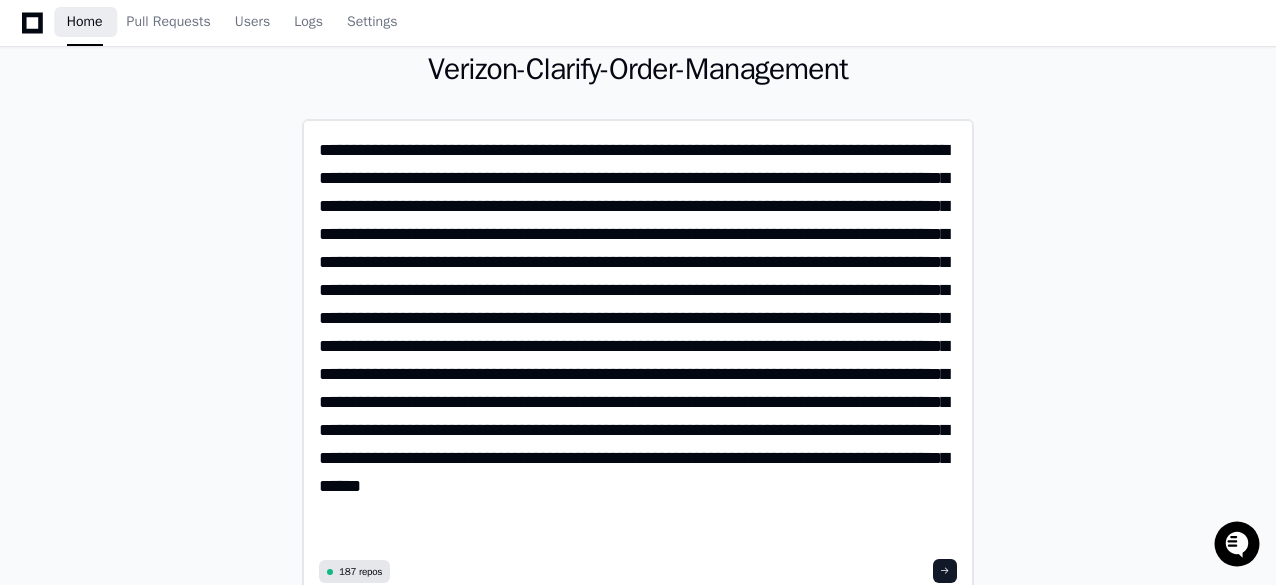 type on "**********" 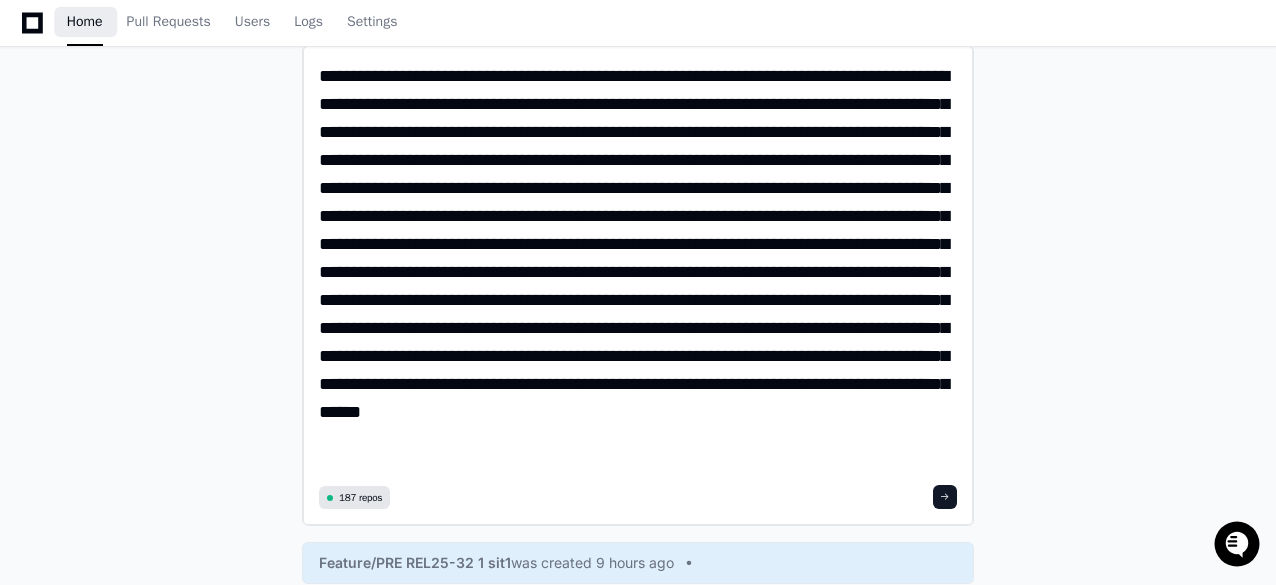 scroll, scrollTop: 200, scrollLeft: 0, axis: vertical 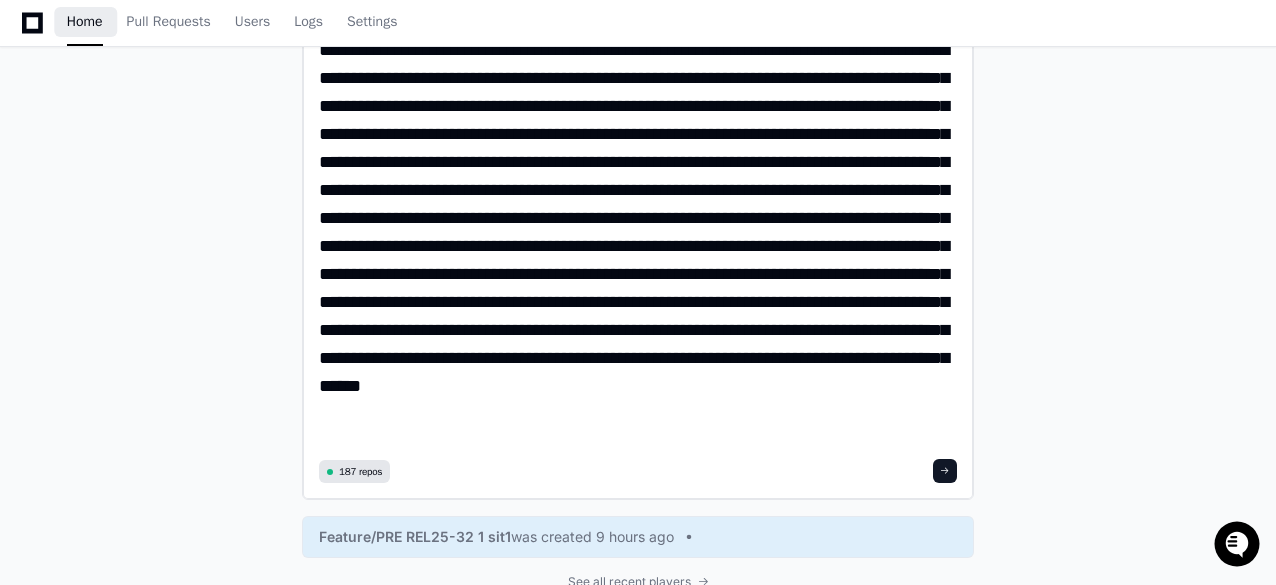 click 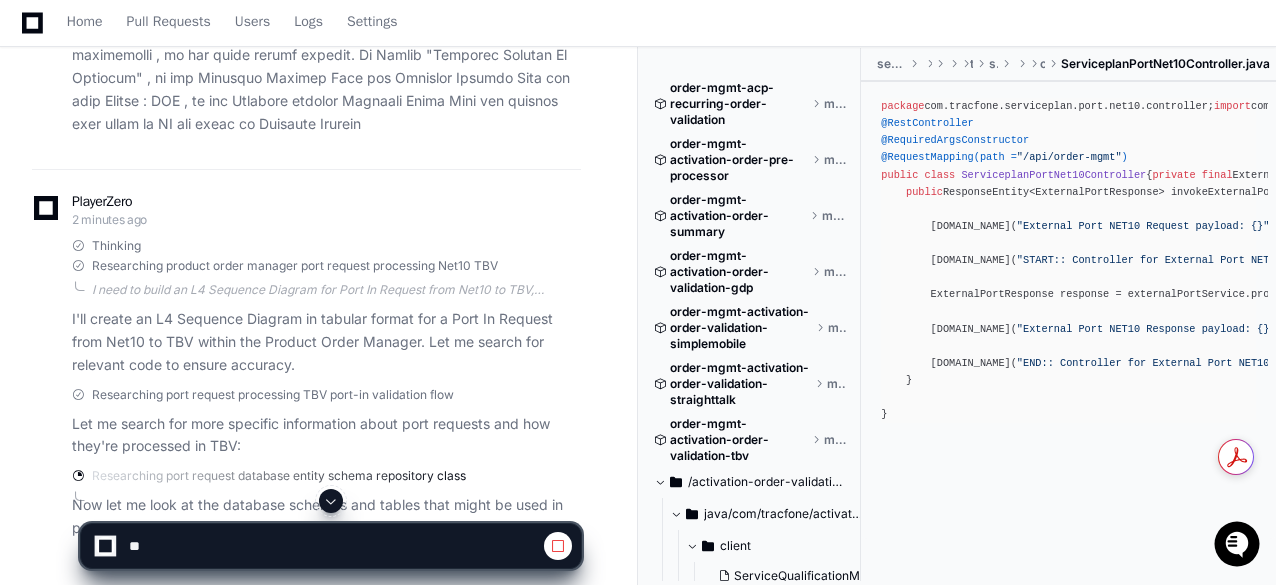 scroll, scrollTop: 600, scrollLeft: 0, axis: vertical 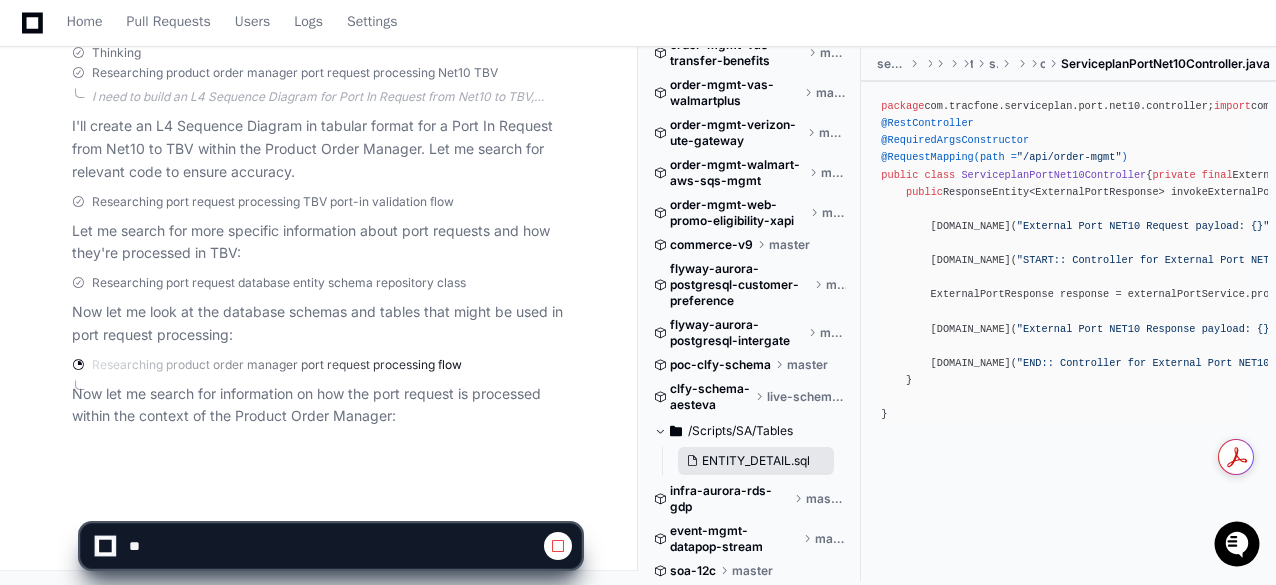 click on "ENTITY_DETAIL.sql" 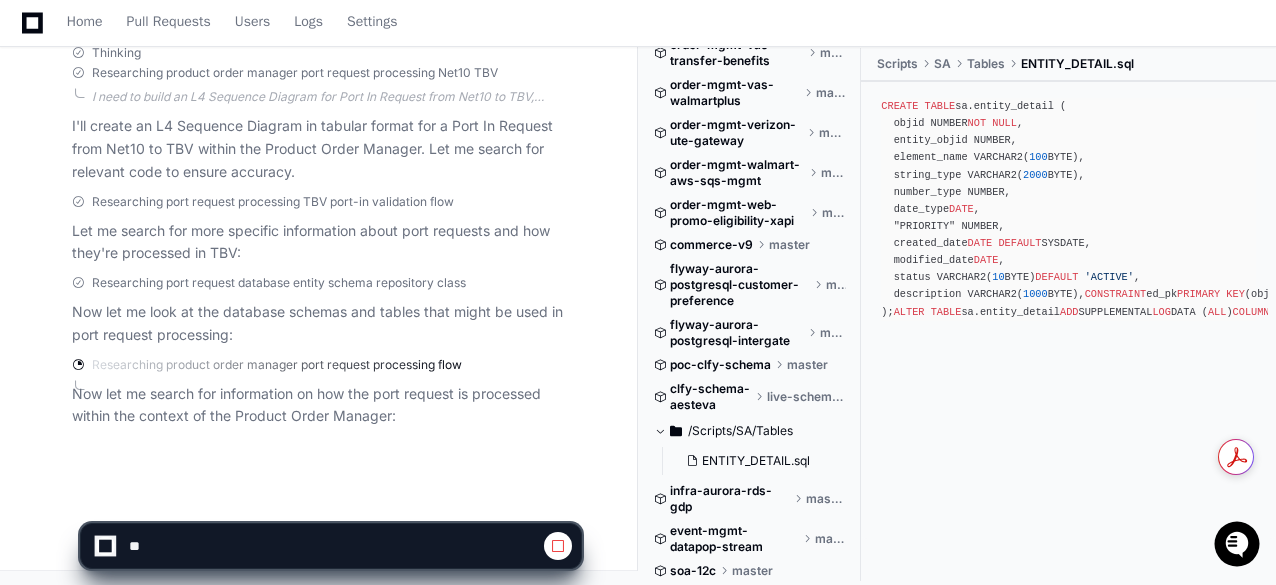 type 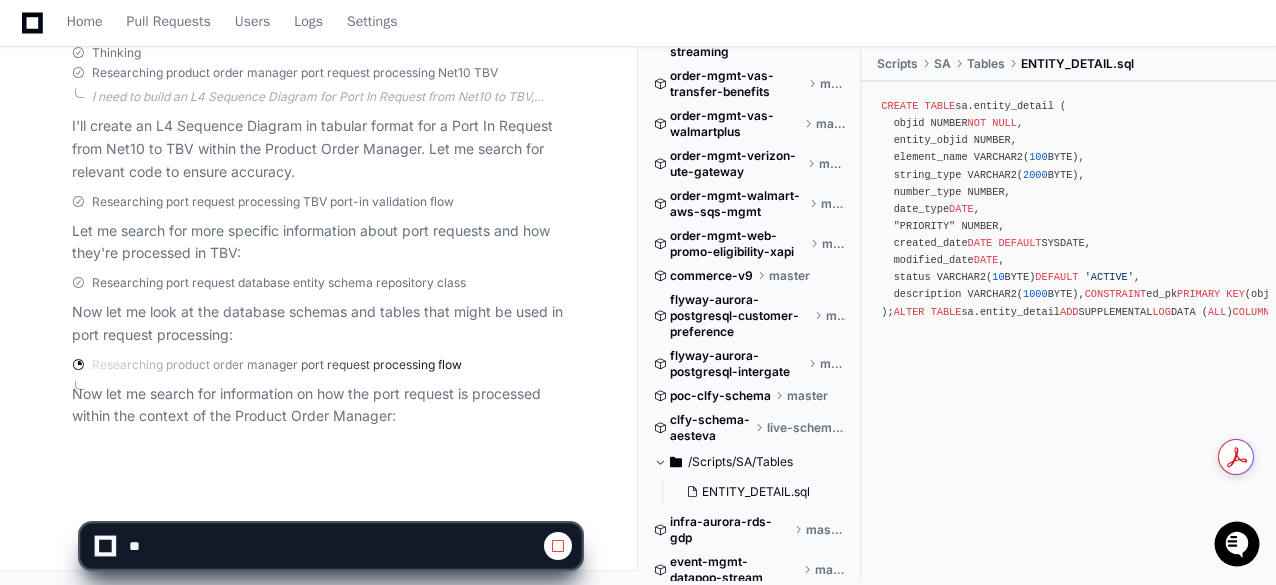 scroll, scrollTop: 11164, scrollLeft: 0, axis: vertical 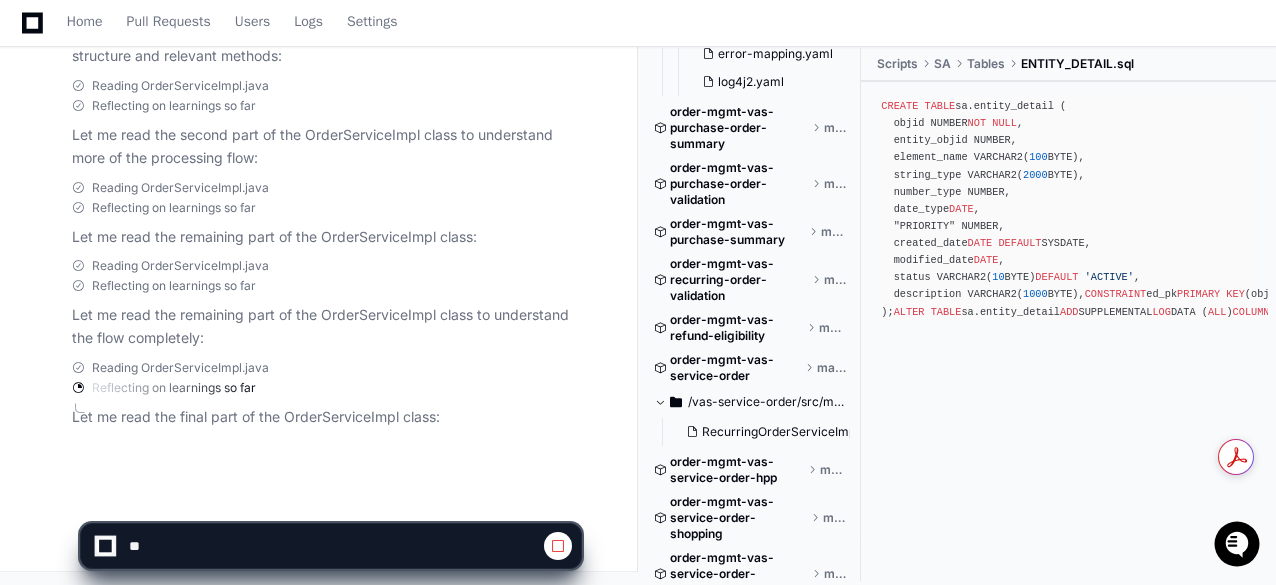 click on "Let me read the remaining part of the OrderServiceImpl class:" 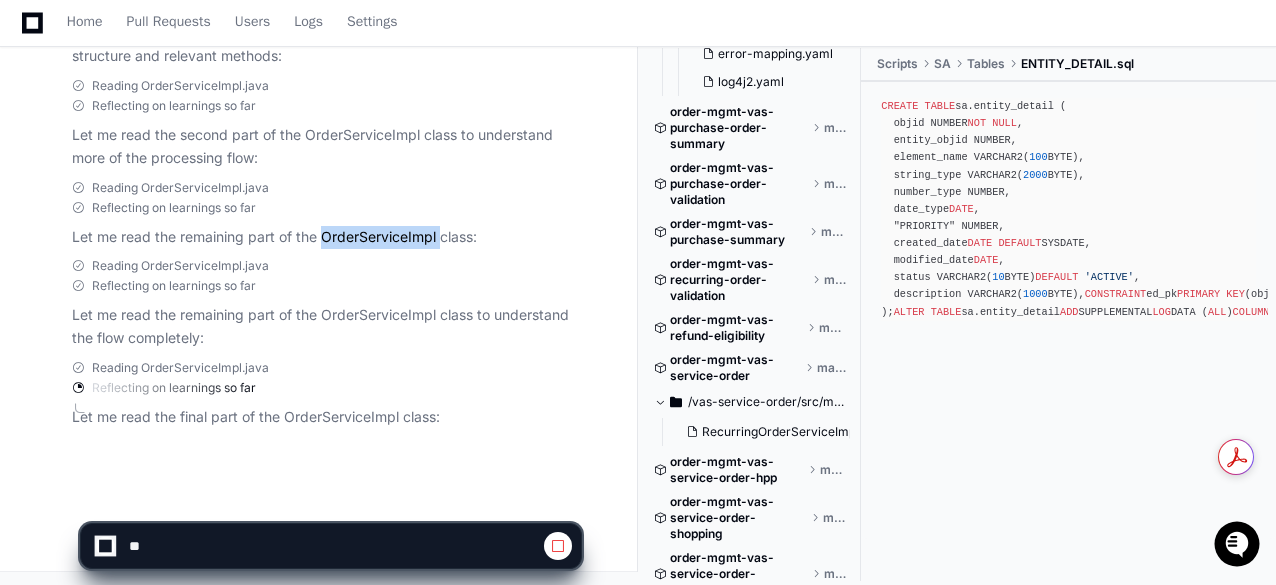 click on "Let me read the remaining part of the OrderServiceImpl class:" 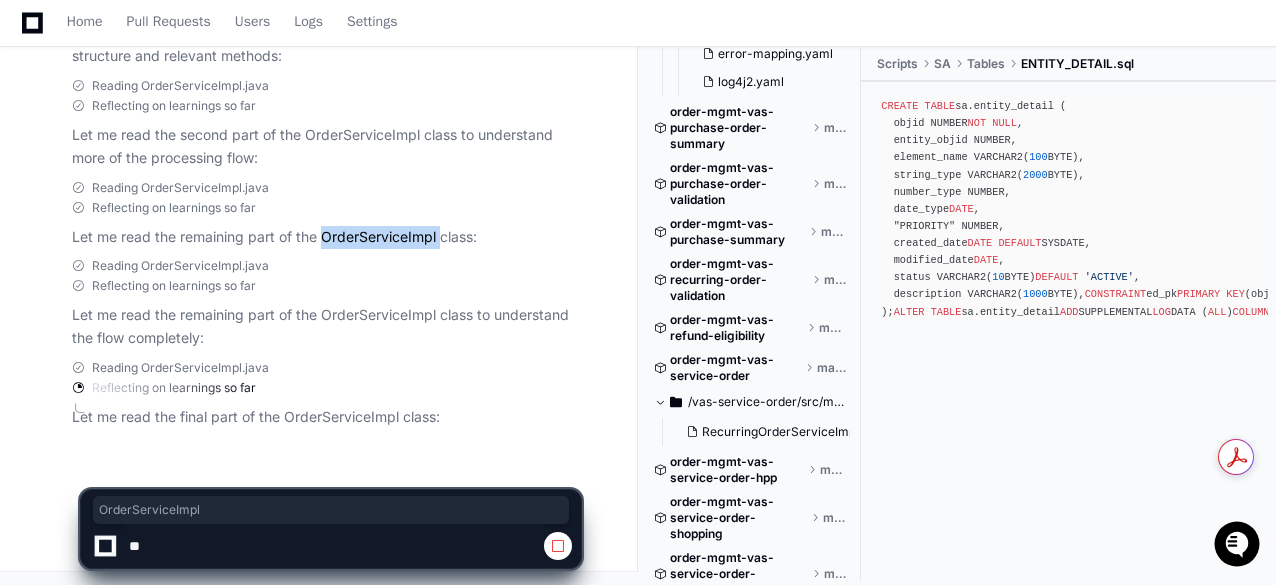 copy on "OrderServiceImpl" 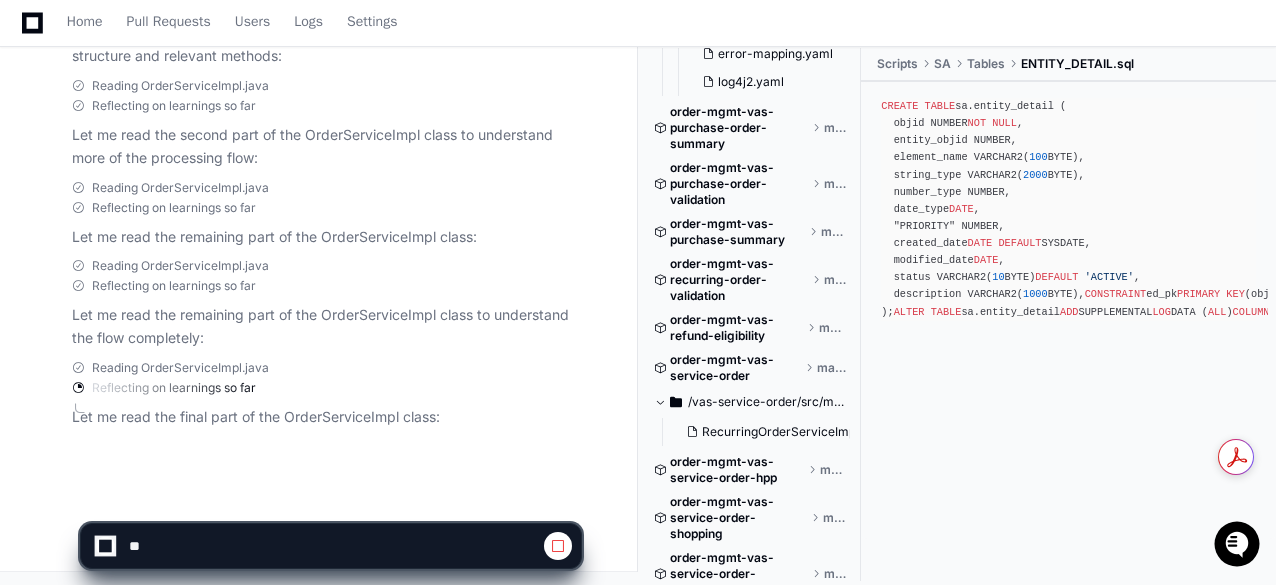 click on "CREATE   TABLE  sa.entity_detail (
objid NUMBER  NOT   NULL ,
entity_objid NUMBER,
element_name VARCHAR2( 100  BYTE),
string_type VARCHAR2( 2000  BYTE),
number_type NUMBER,
date_type  DATE ,
"PRIORITY" NUMBER,
created_date  DATE   DEFAULT  SYSDATE,
modified_date  DATE ,
status VARCHAR2( 10  BYTE)  DEFAULT   'ACTIVE' ,
description VARCHAR2( 1000  BYTE),
CONSTRAINT  ed_pk  PRIMARY KEY  (objid),
CONSTRAINT  ed_uk  UNIQUE  (entity_objid,element_name,string_type,number_type,date_type),
CONSTRAINT  ed_fk  FOREIGN KEY  (entity_objid)  REFERENCES  sa.entity_master (objid)
);
ALTER   TABLE  sa.entity_detail  ADD  SUPPLEMENTAL  LOG  DATA ( ALL )  COLUMNS ;
COMMENT   ON   COLUMN  sa.entity_detail.objid  IS   'Unique Sequence as Primary Key' ;
COMMENT   ON   COLUMN  sa.entity_detail.entity_objid  IS   'Foreign key to ENTITY_MASTER' ;
COMMENT   ON   COLUMN  sa.entity_detail.element_name  IS   'Element name of the entity' ;
COMMENT   ON   COLUMN  sa.entity_detail.string_type  IS   ;" 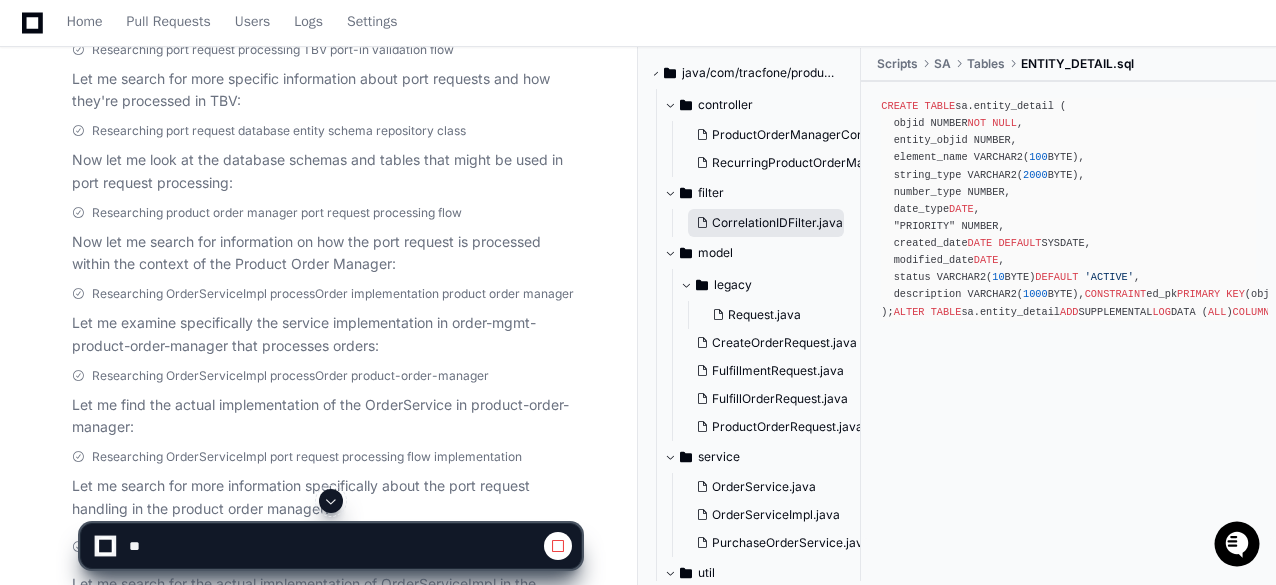 scroll, scrollTop: 3603, scrollLeft: 38, axis: both 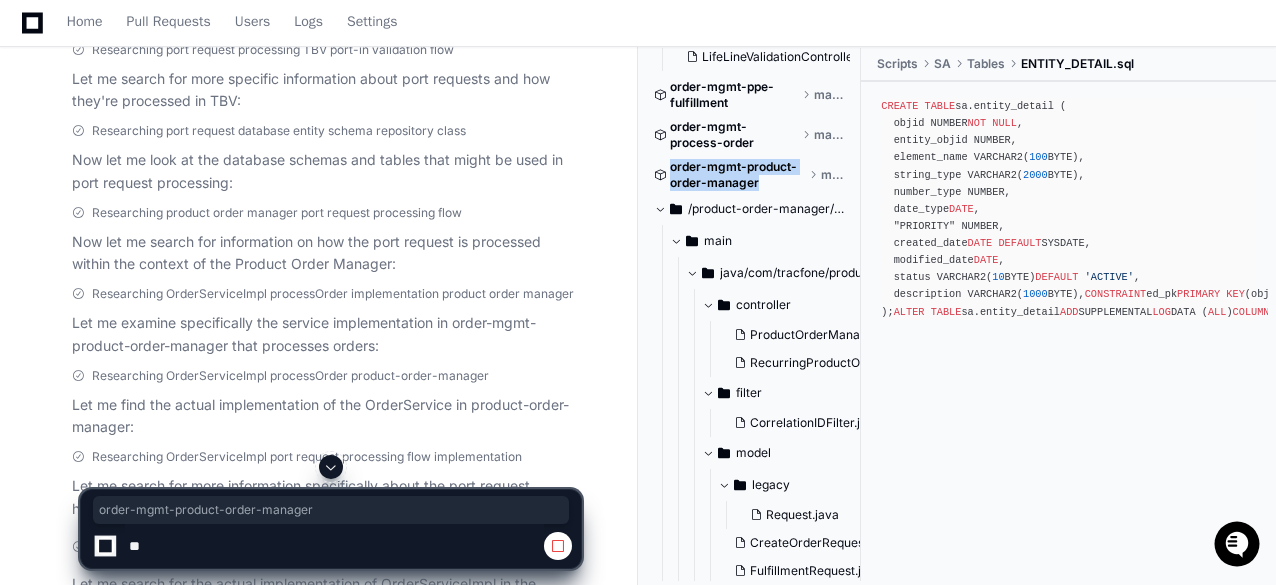 drag, startPoint x: 734, startPoint y: 181, endPoint x: 666, endPoint y: 172, distance: 68.593 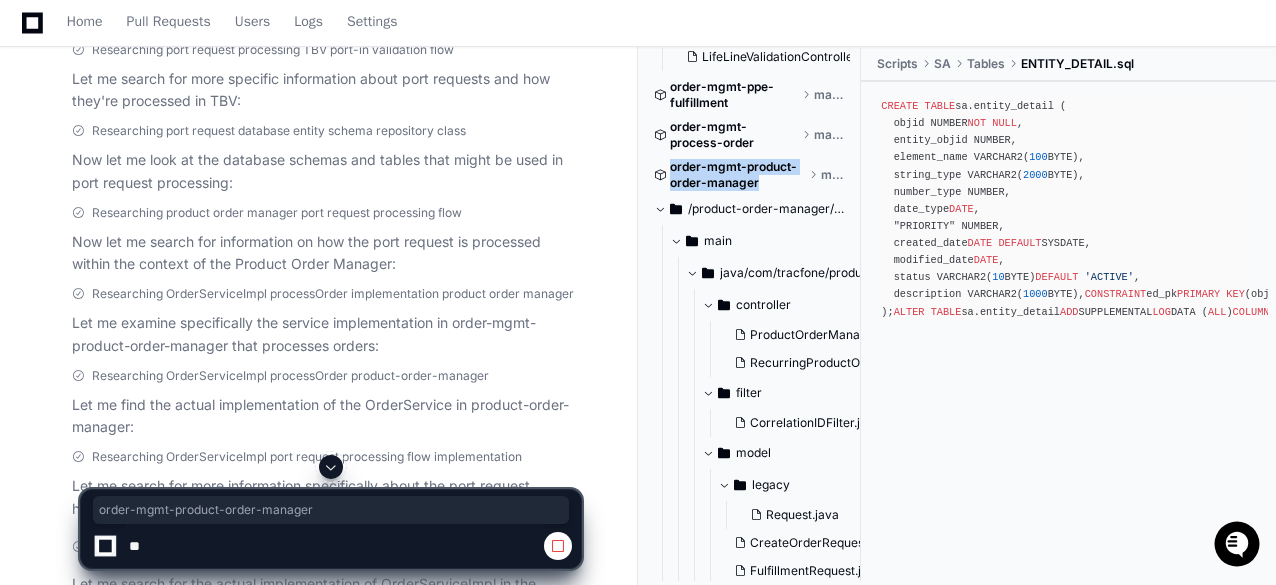 copy on "order-mgmt-product-order-manager" 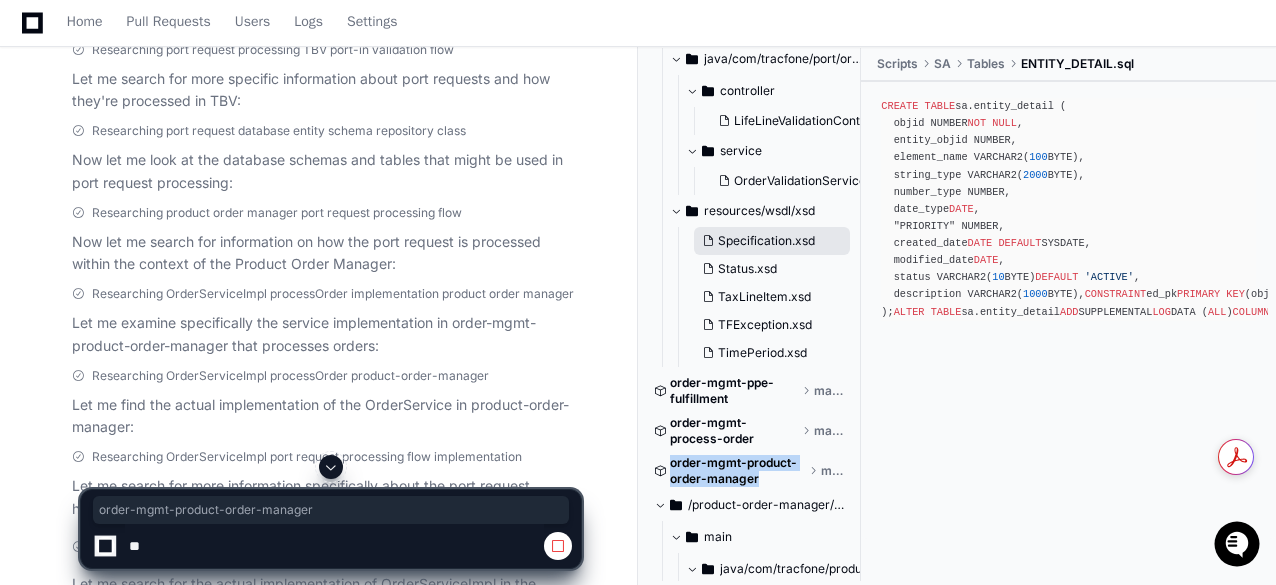 scroll, scrollTop: 3487, scrollLeft: 0, axis: vertical 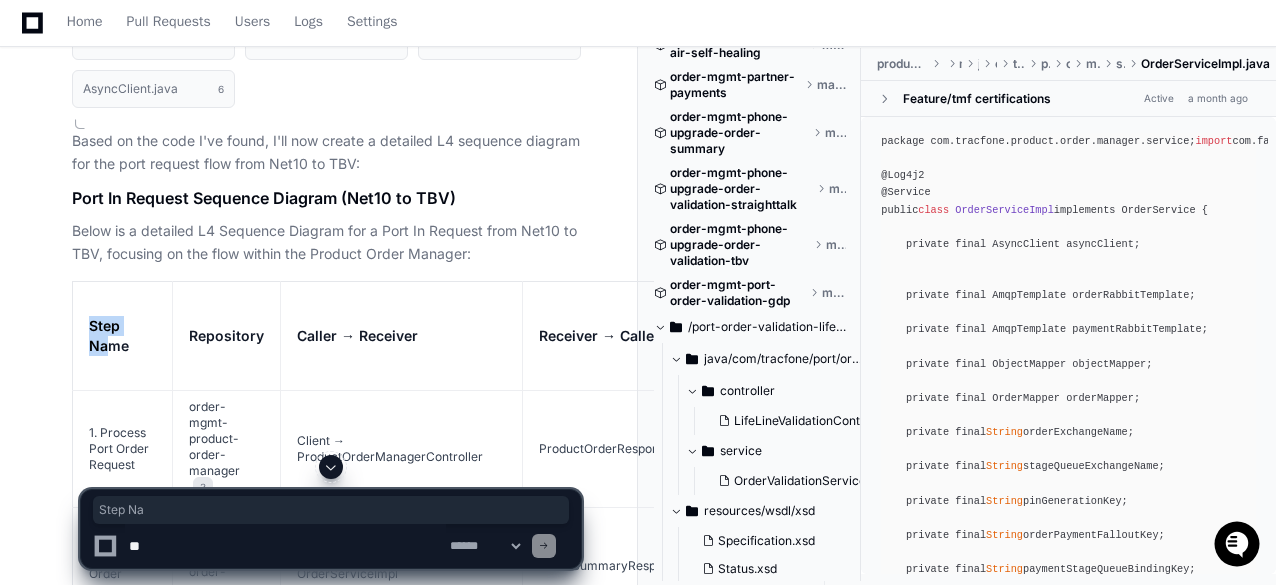 drag, startPoint x: 87, startPoint y: 317, endPoint x: 110, endPoint y: 356, distance: 45.276924 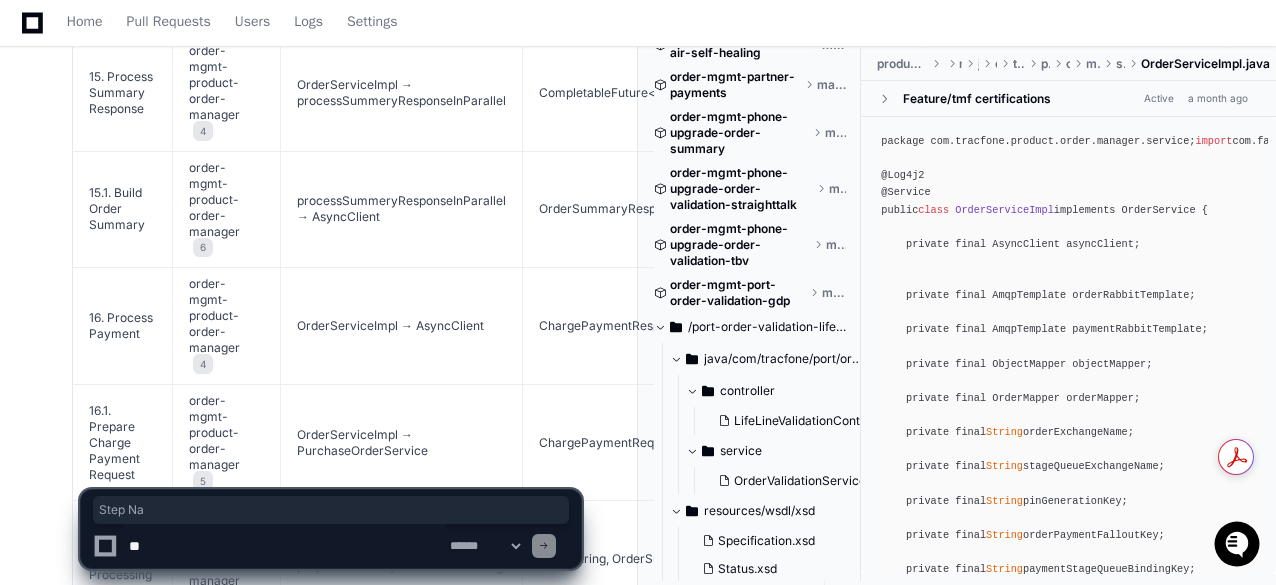 scroll, scrollTop: 5132, scrollLeft: 0, axis: vertical 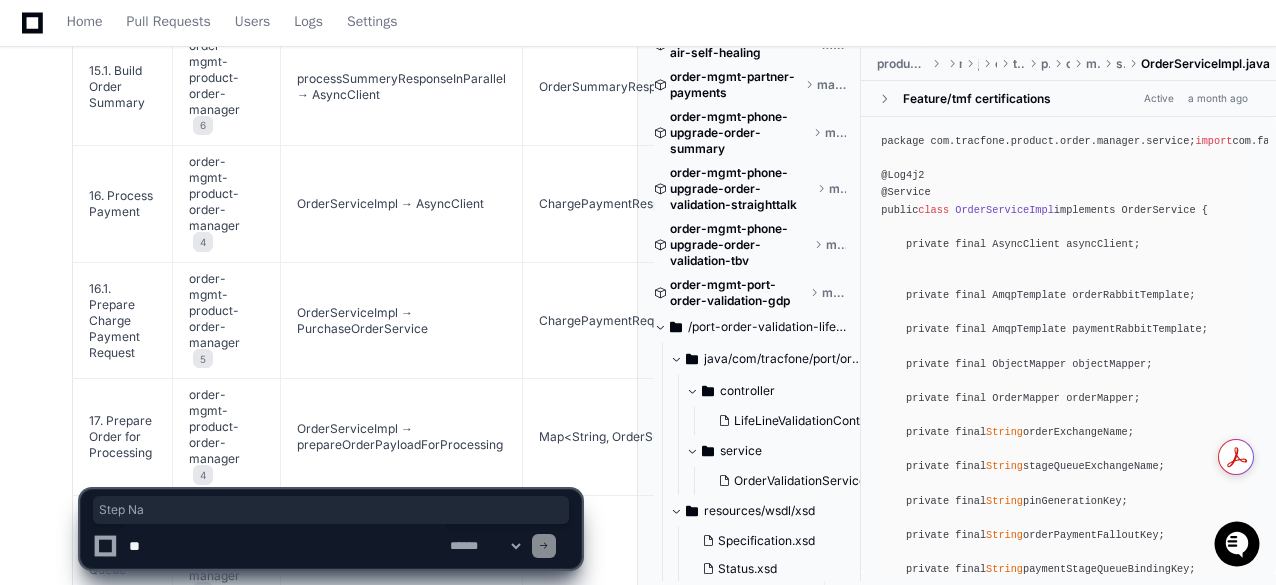 click on "This sequence diagram provides a comprehensive view of the port request processing flow within the Product Order Manager, from initial request reception to message publication for downstream processing. The flow involves multiple validation steps, estimation, pre-processing, and finally order fulfillment through an asynchronous messaging system." 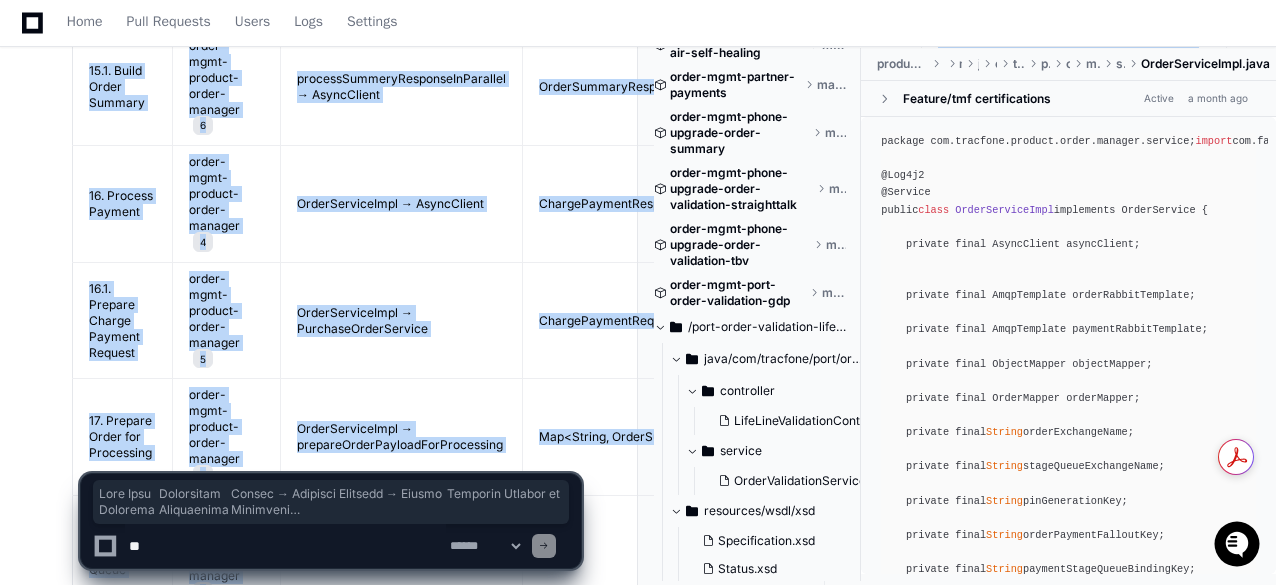click on "This sequence diagram provides a comprehensive view of the port request processing flow within the Product Order Manager, from initial request reception to message publication for downstream processing. The flow involves multiple validation steps, estimation, pre-processing, and finally order fulfillment through an asynchronous messaging system." 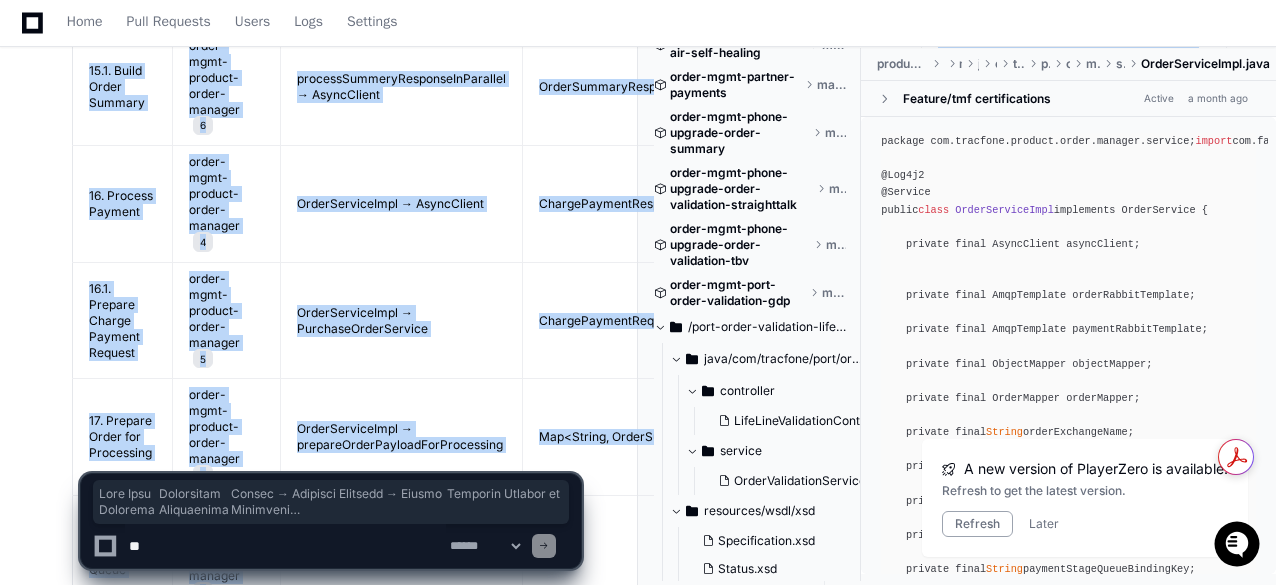 click 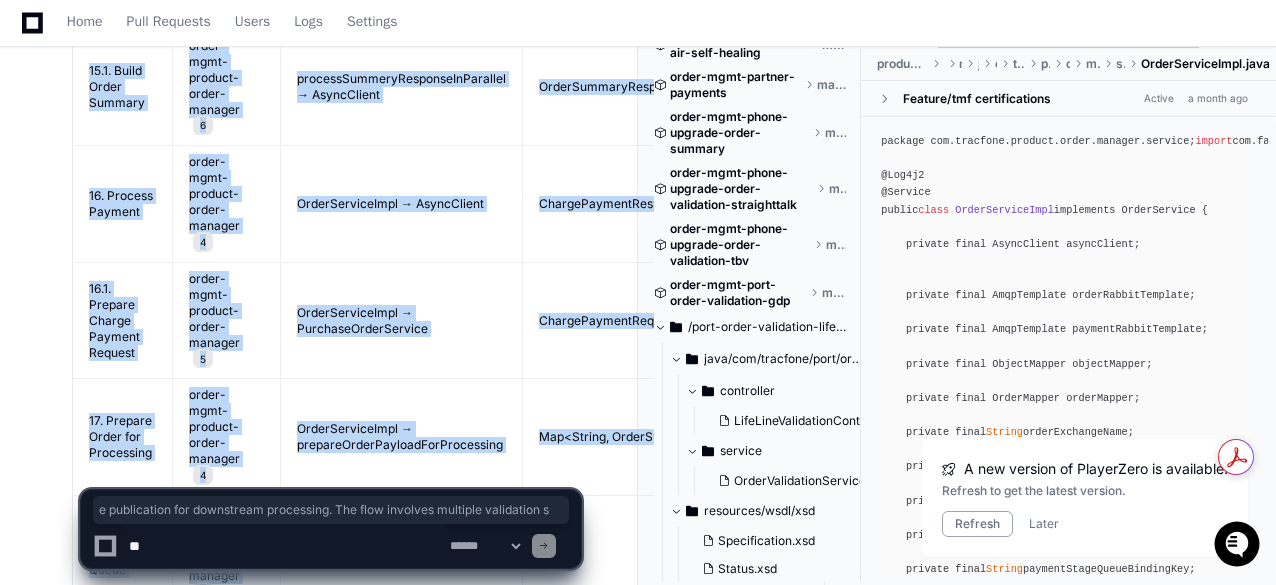 click on "e publication for downstream processing. The flow involves multiple validation s" 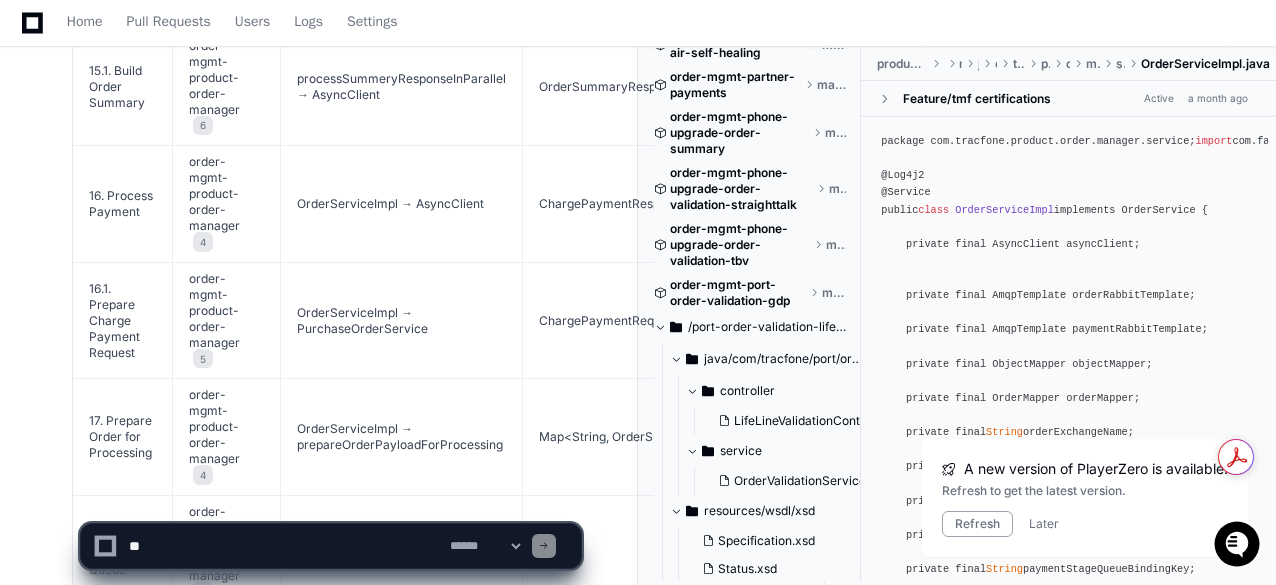 click 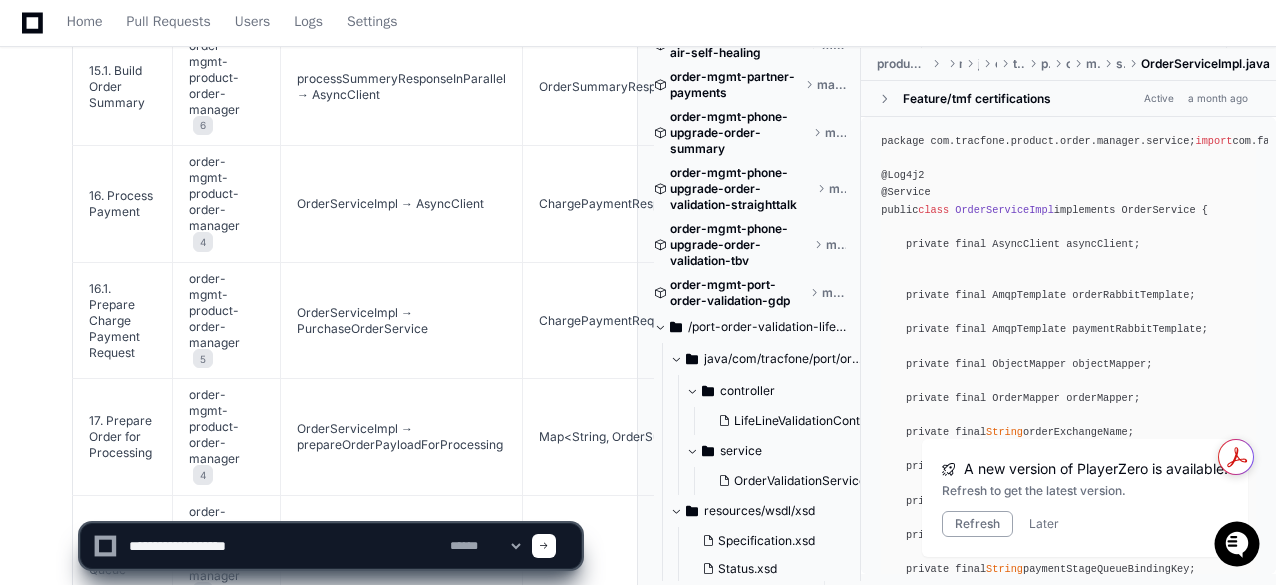 paste on "**********" 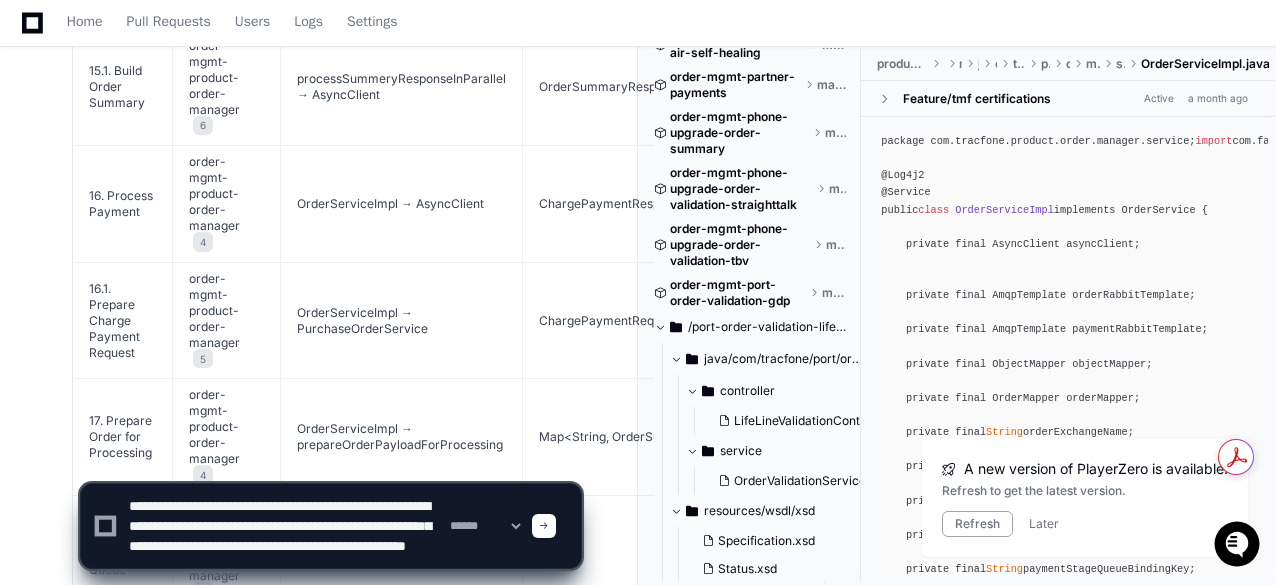 scroll, scrollTop: 26, scrollLeft: 0, axis: vertical 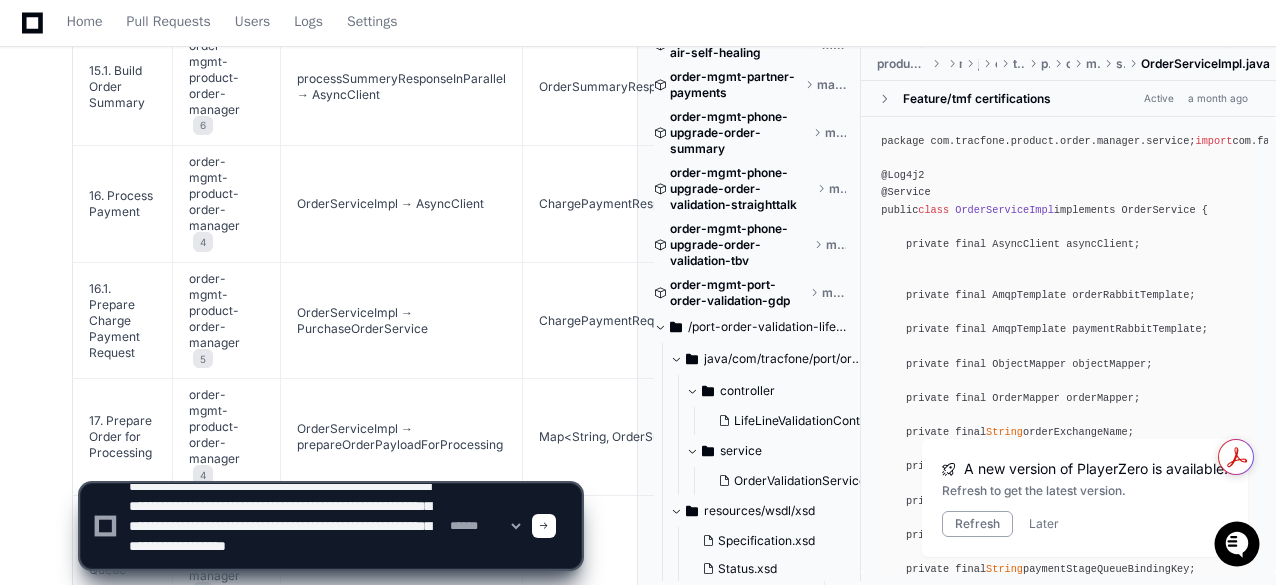 type on "**********" 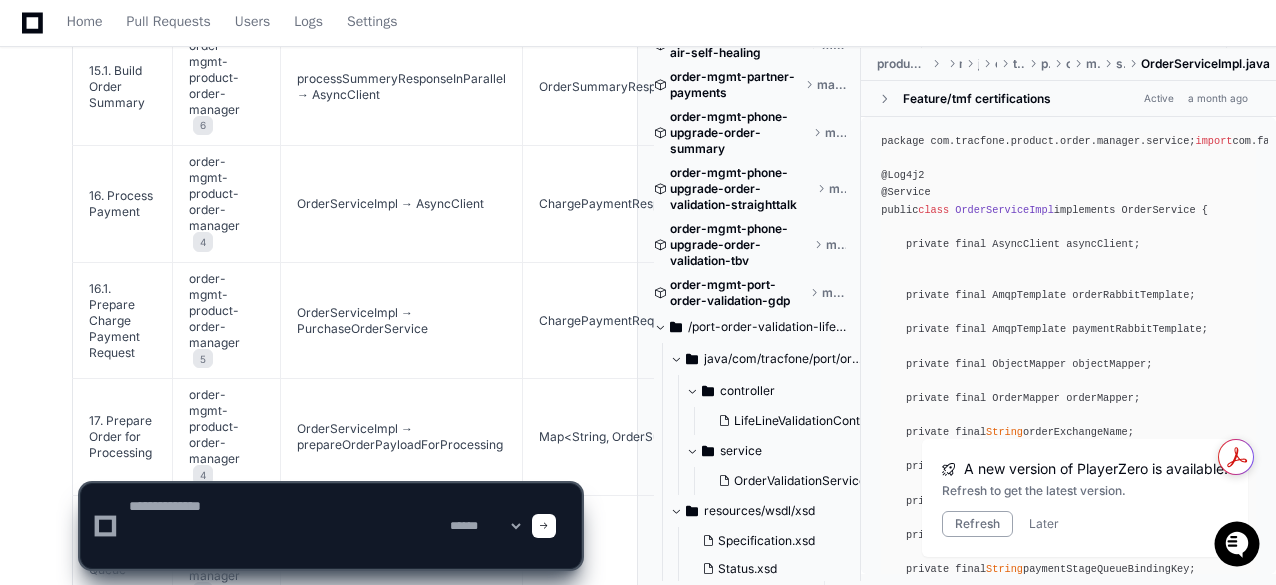 scroll, scrollTop: 0, scrollLeft: 0, axis: both 